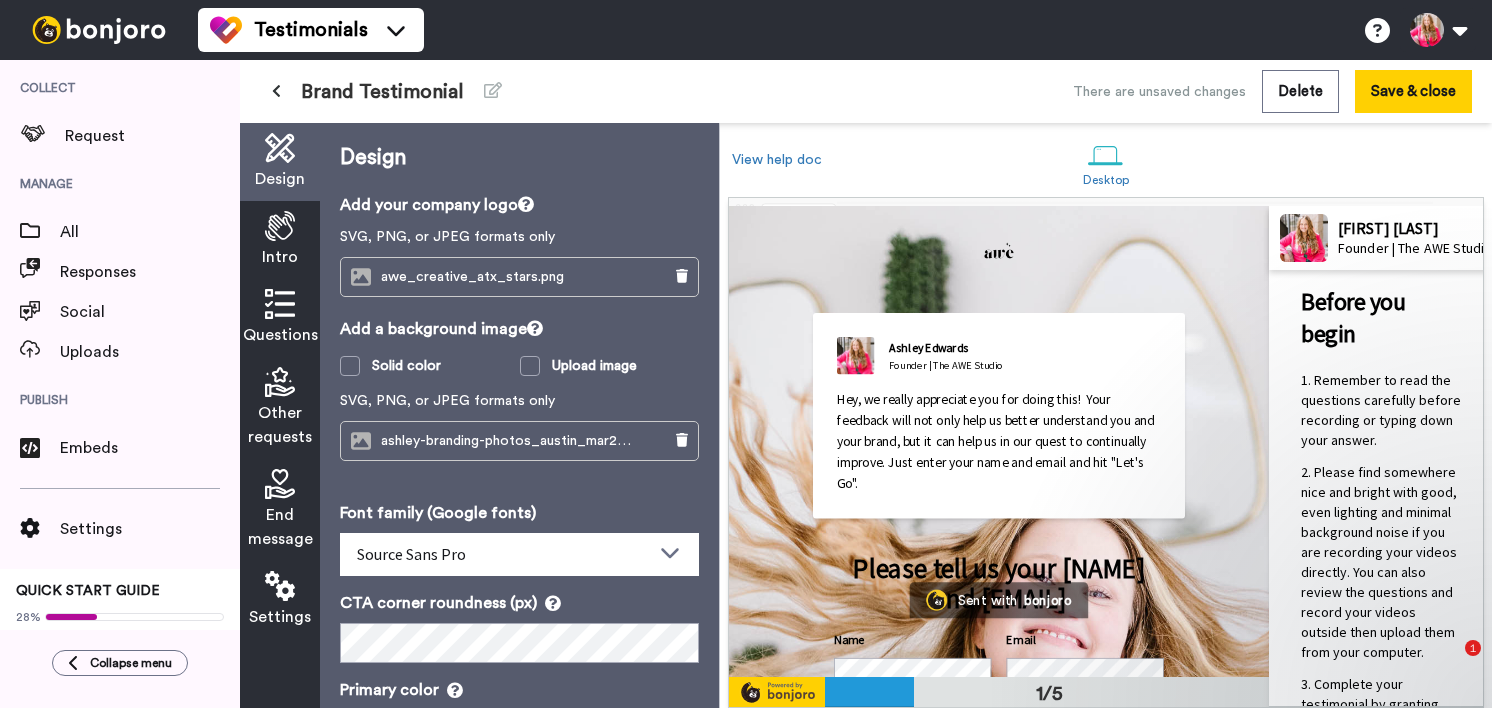 scroll, scrollTop: 0, scrollLeft: 0, axis: both 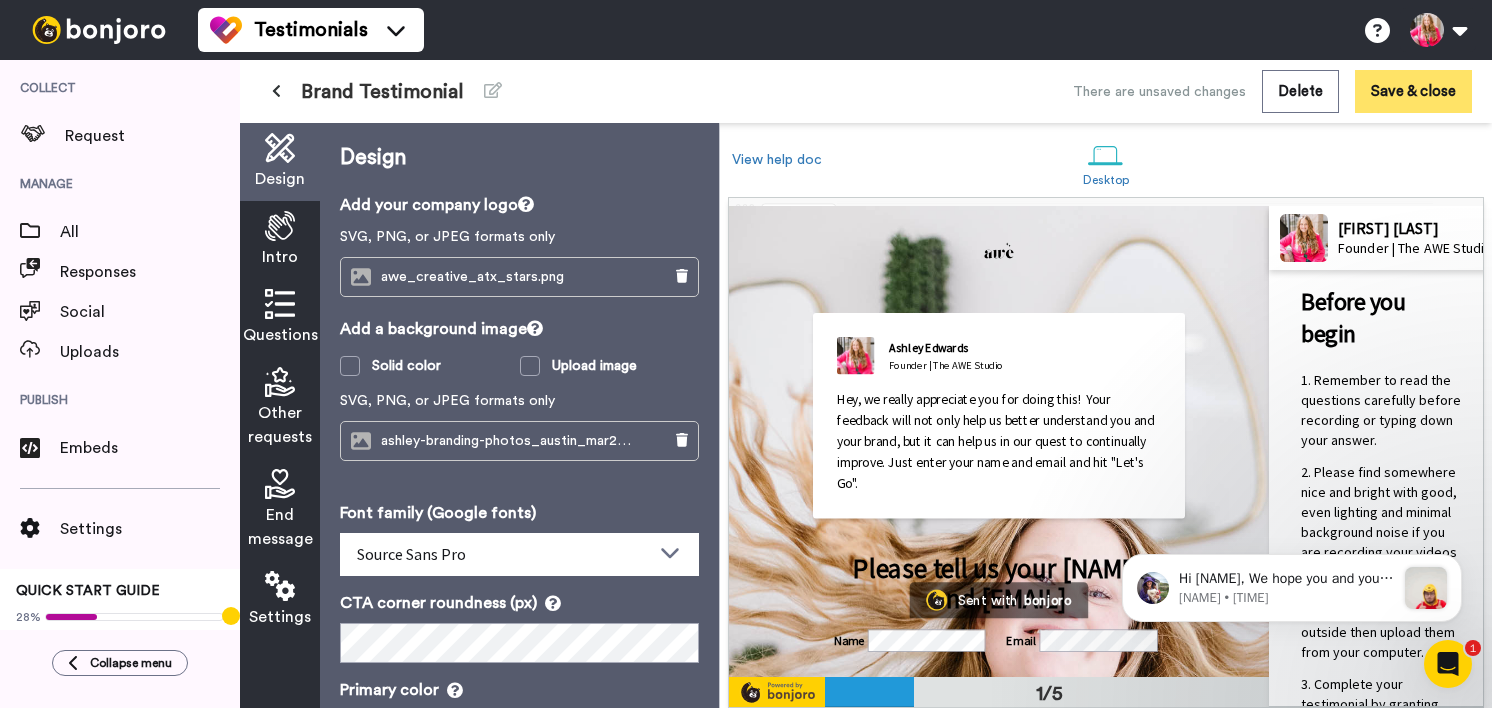 click on "Save & close" at bounding box center (1413, 91) 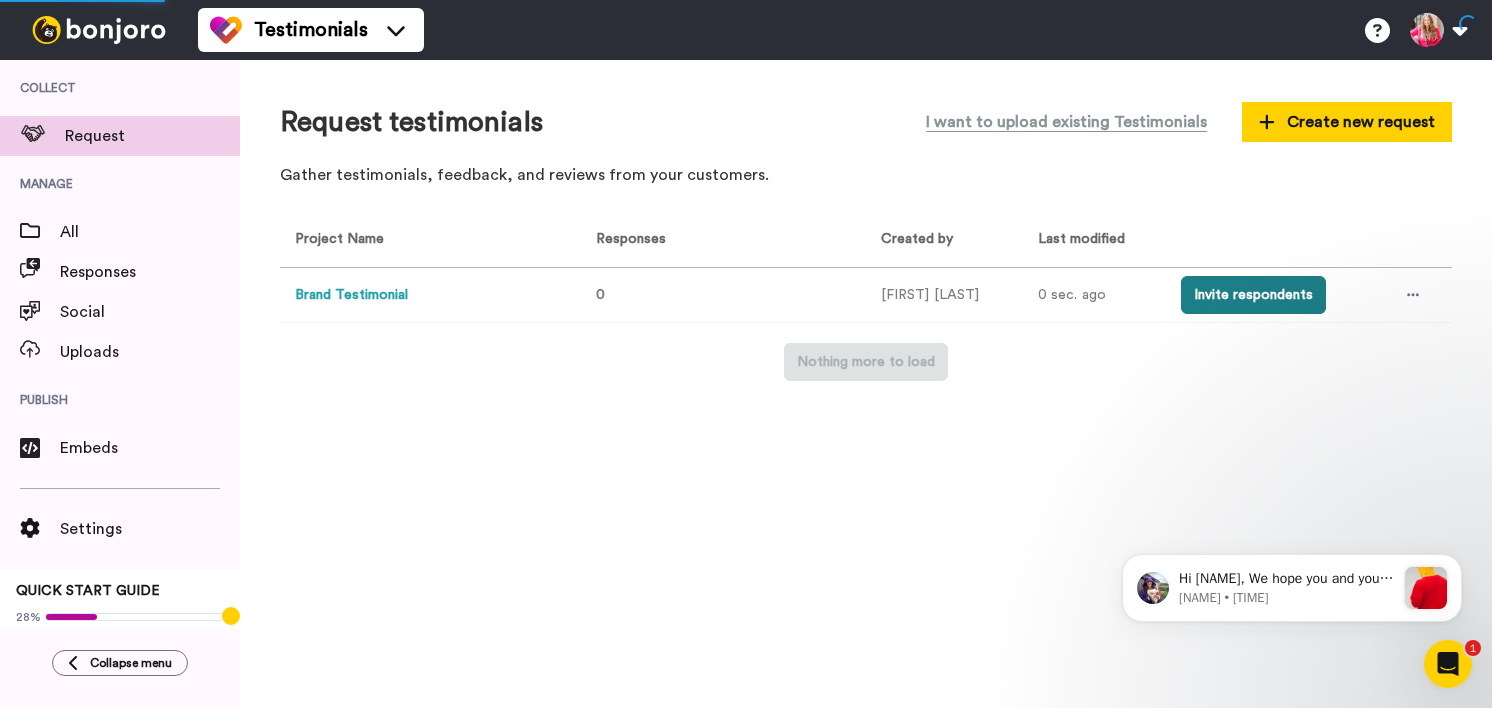 click on "Invite respondents" at bounding box center (1253, 295) 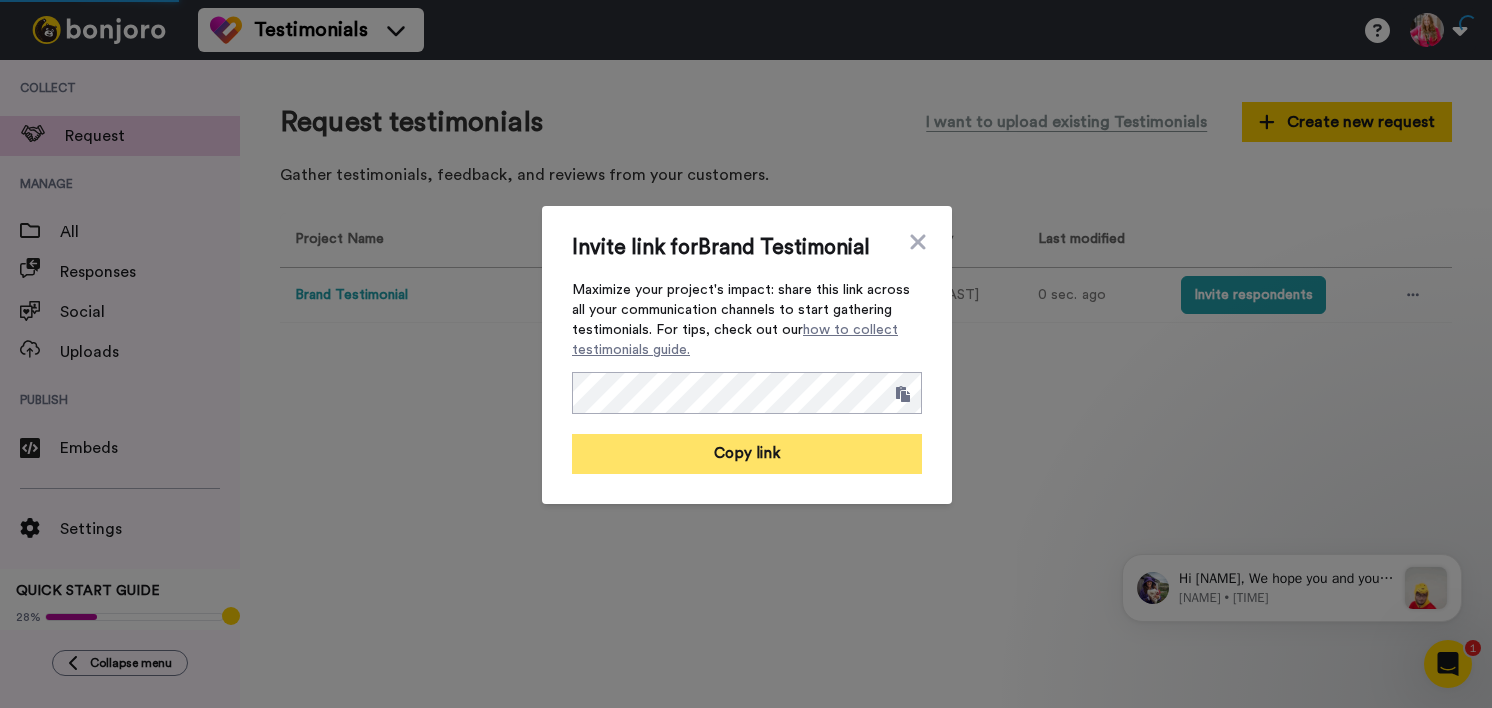 click on "Copy link" at bounding box center [747, 454] 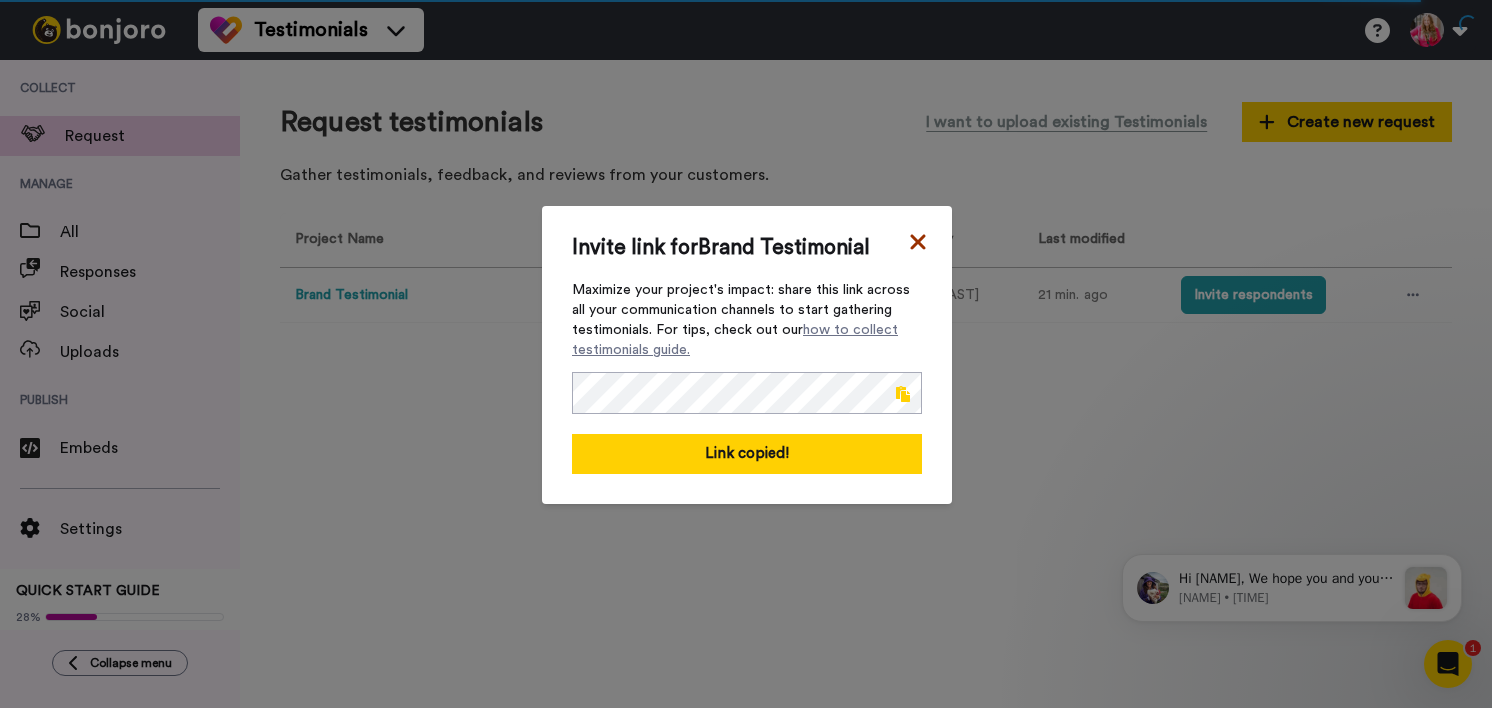 click 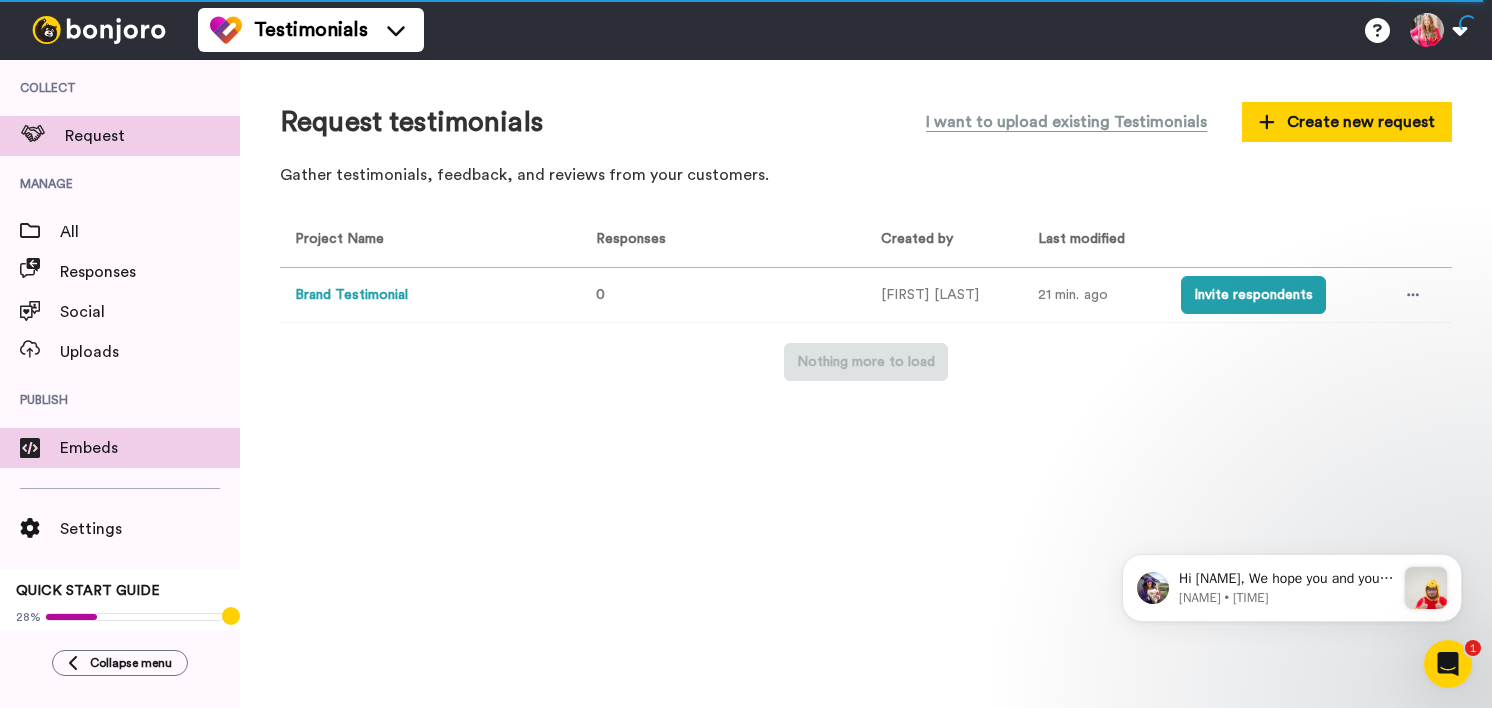 scroll, scrollTop: 27, scrollLeft: 0, axis: vertical 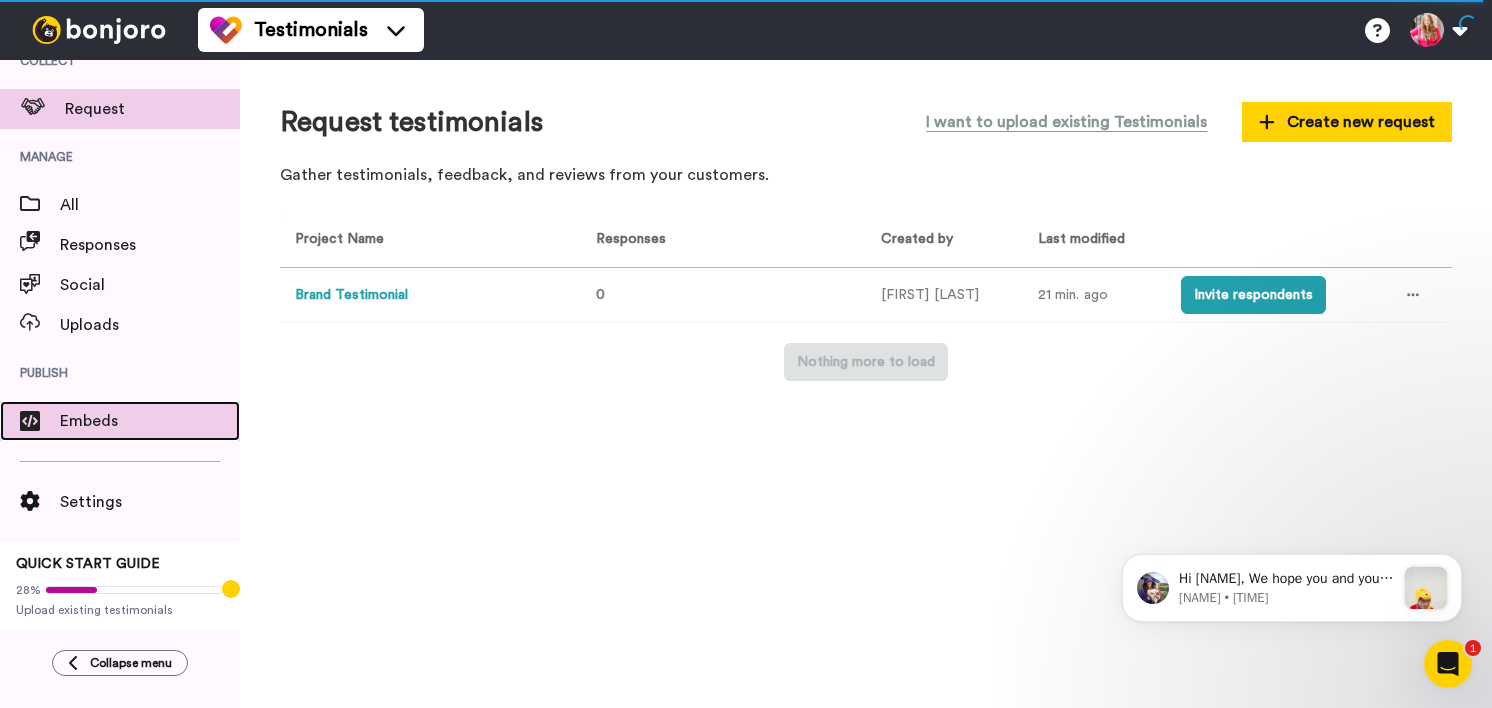 click on "Embeds" at bounding box center (150, 421) 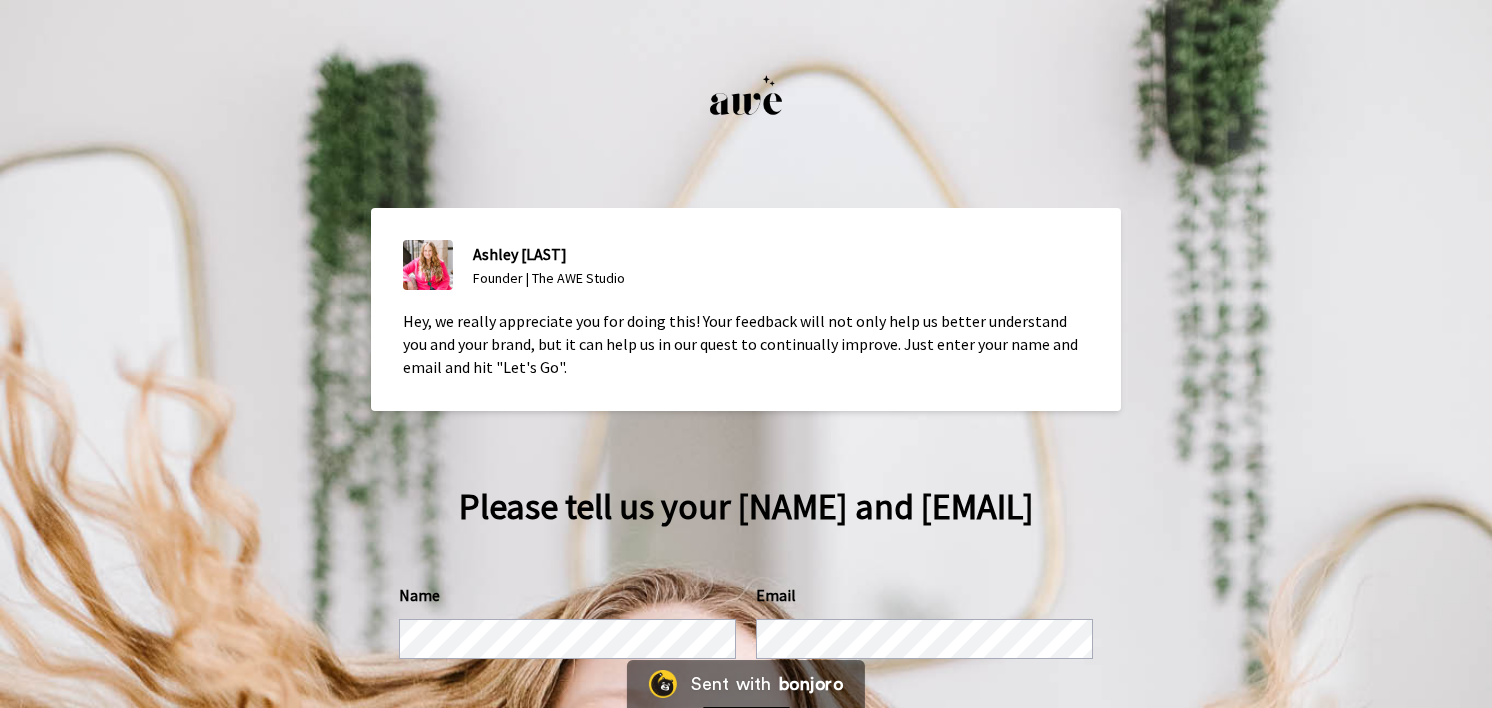 scroll, scrollTop: 0, scrollLeft: 0, axis: both 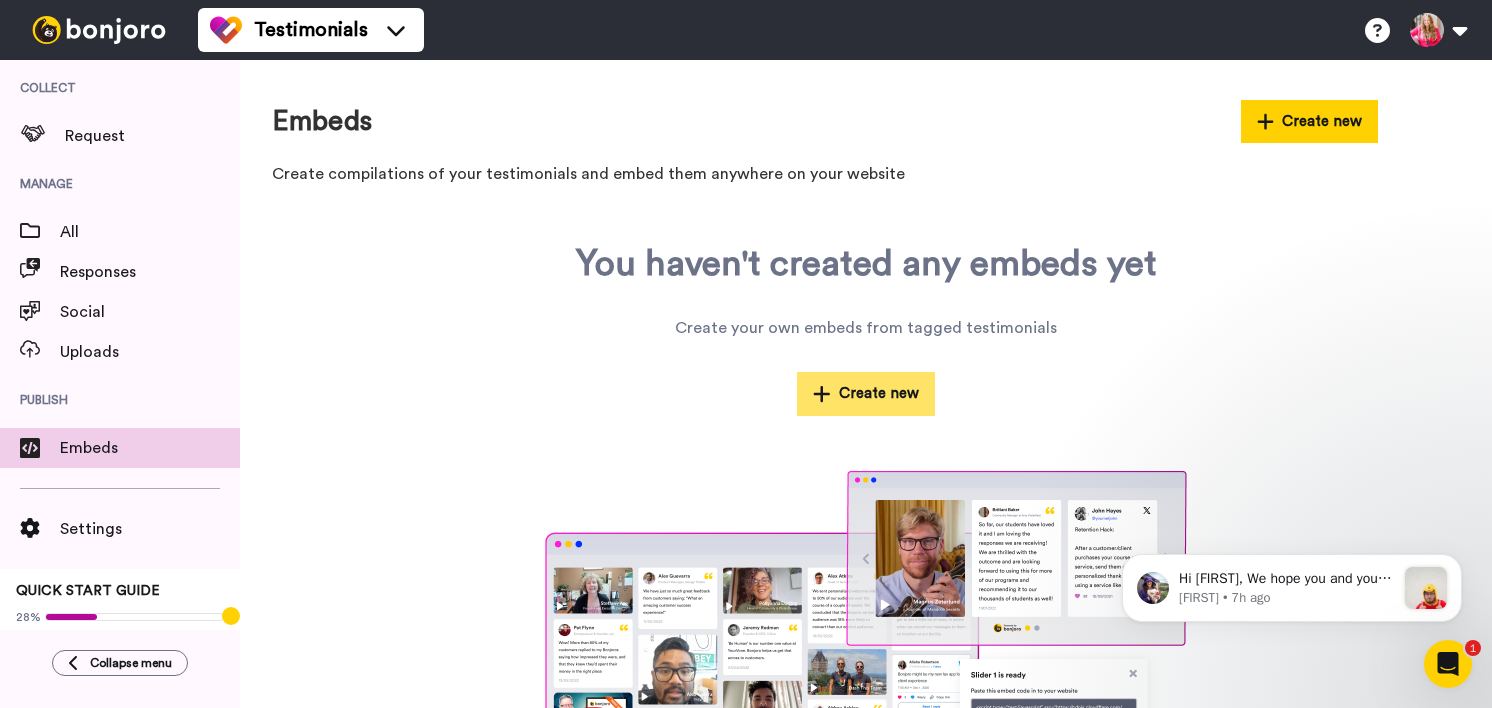 click on "Create new" at bounding box center (866, 393) 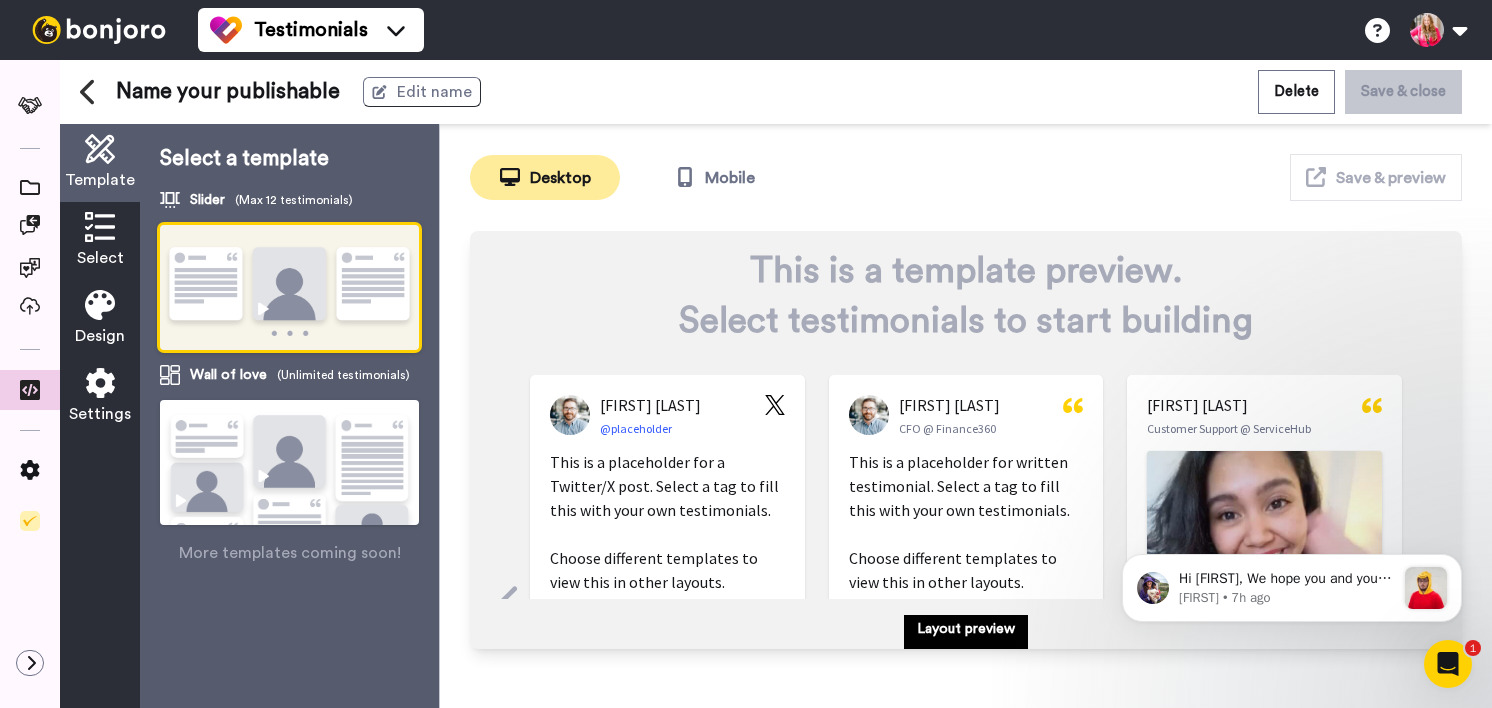 click on "Select" at bounding box center [100, 241] 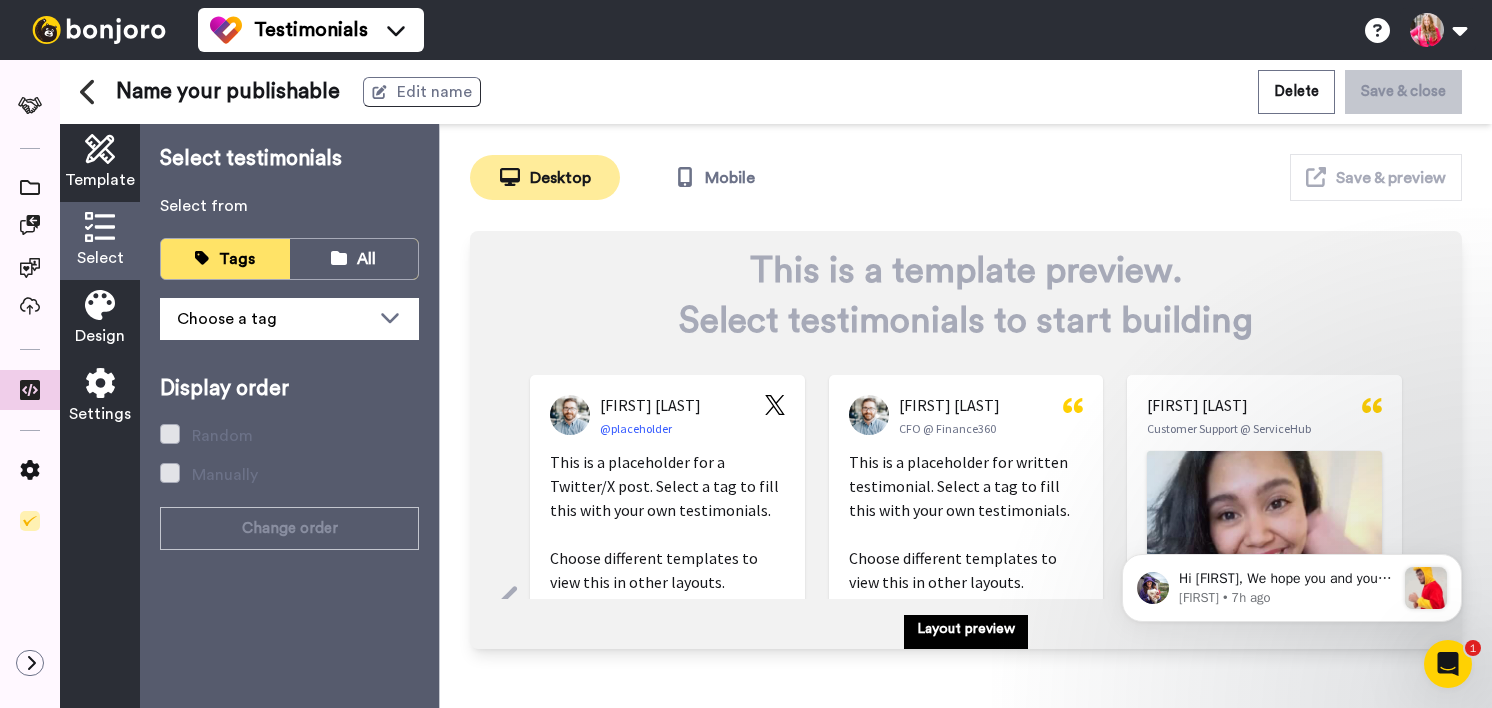 click at bounding box center (100, 305) 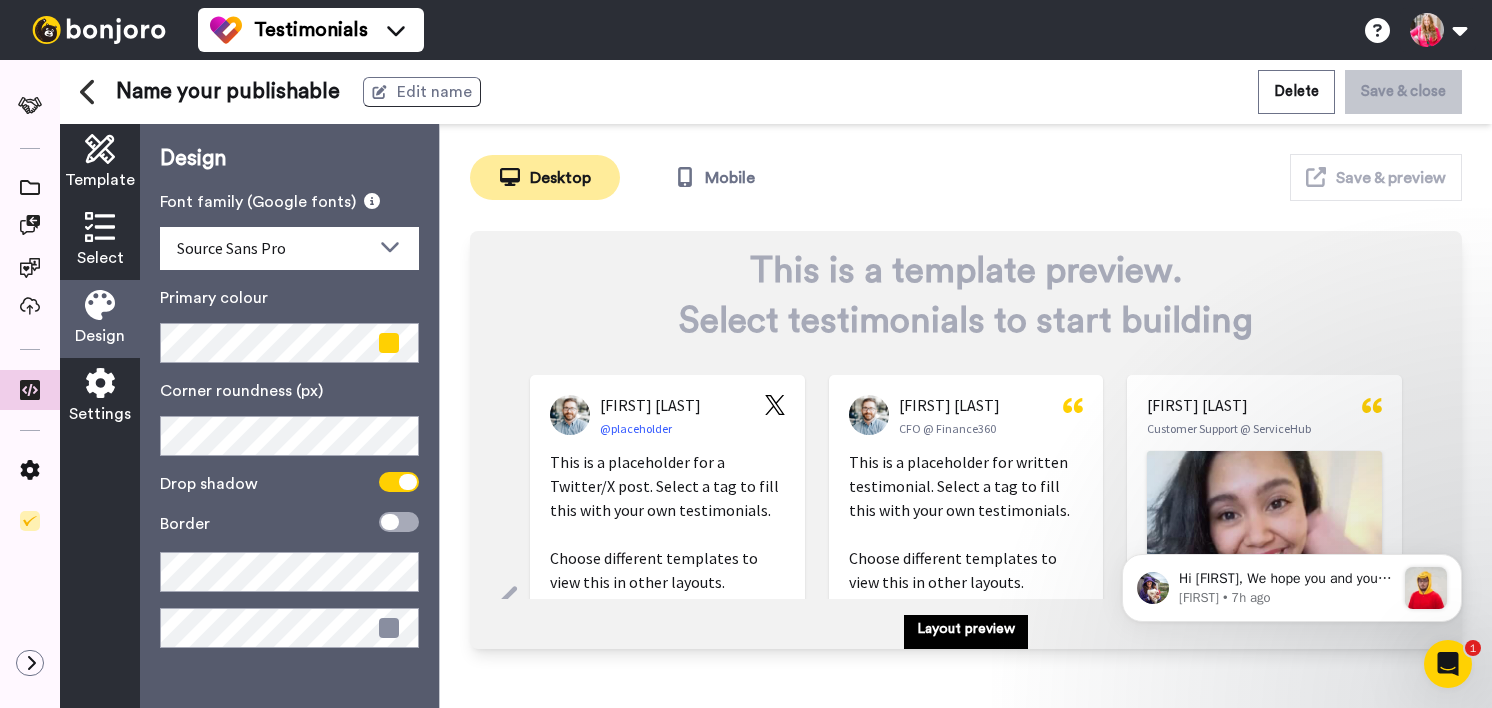 click at bounding box center (100, 383) 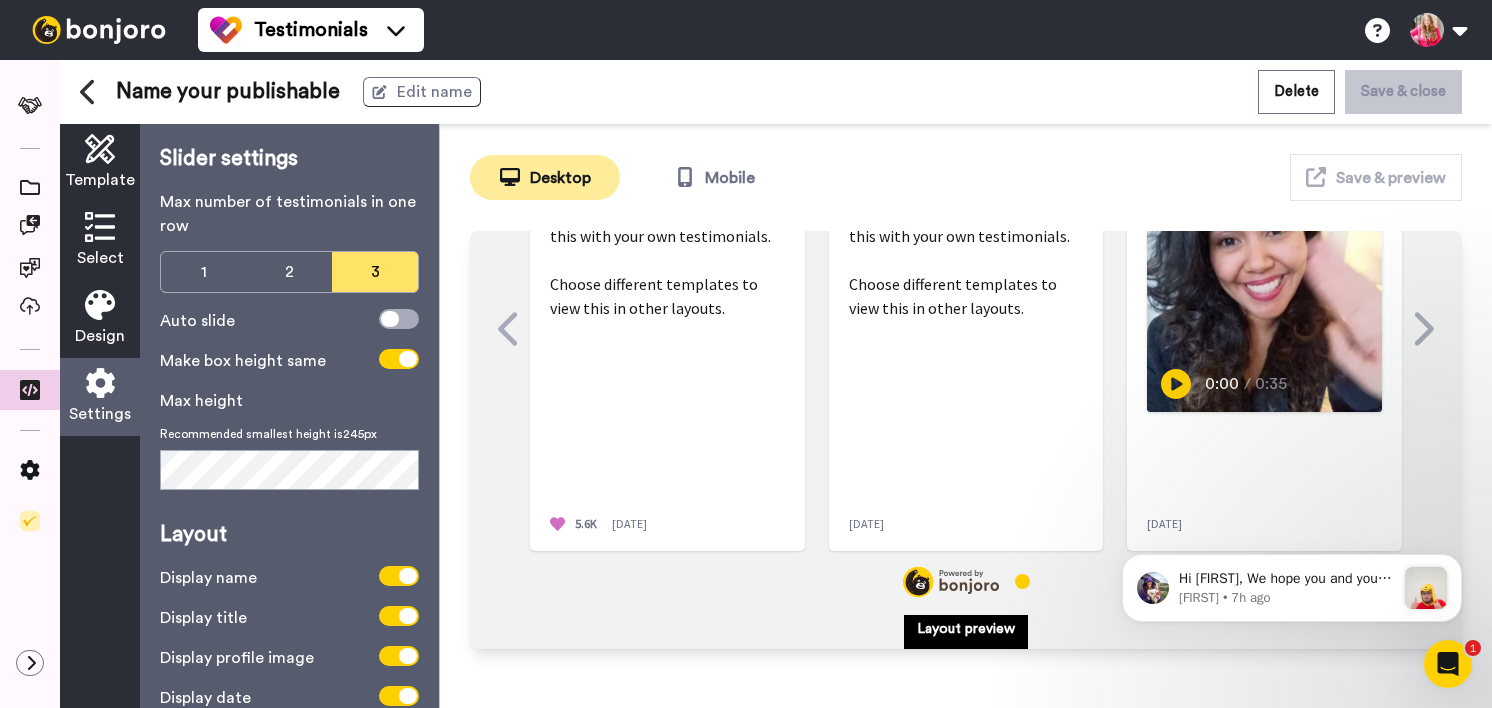 scroll, scrollTop: 0, scrollLeft: 0, axis: both 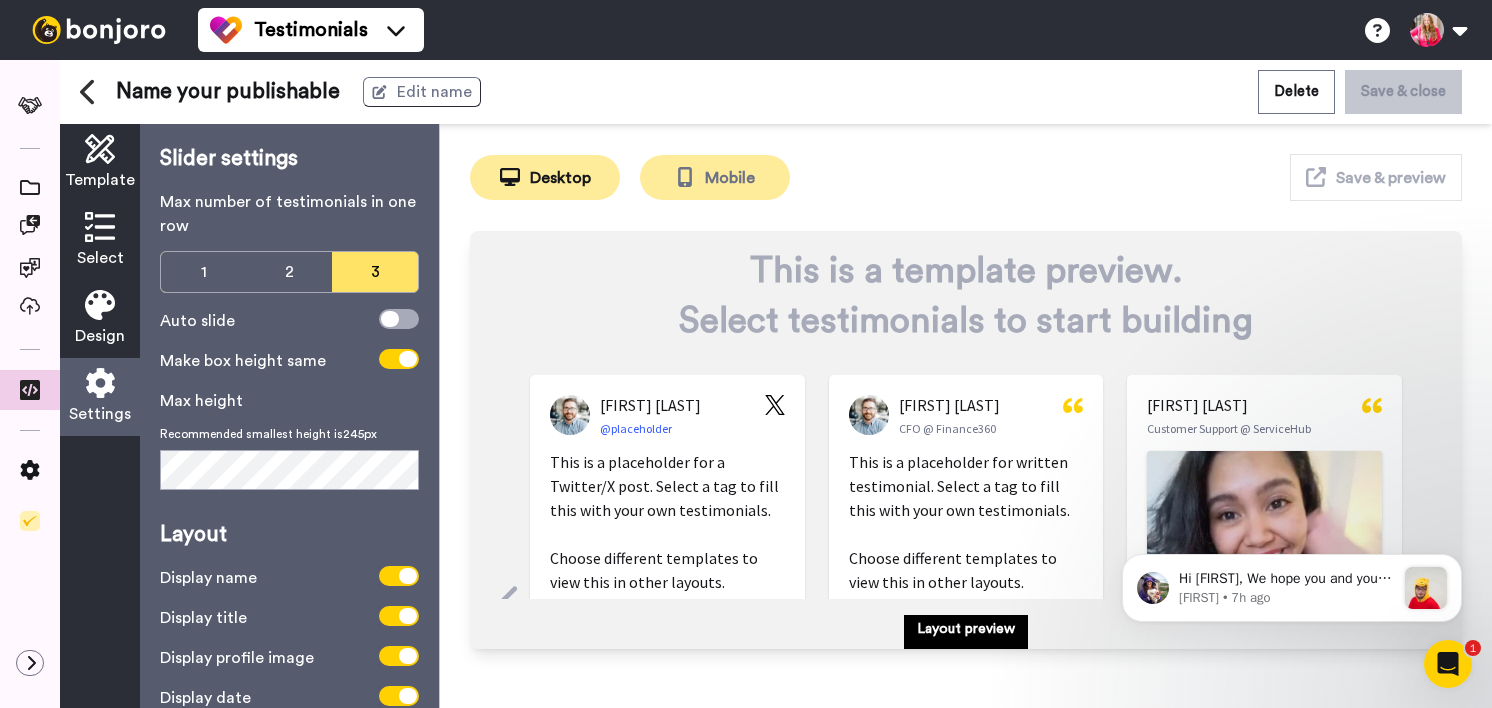 click on "Mobile" at bounding box center (715, 177) 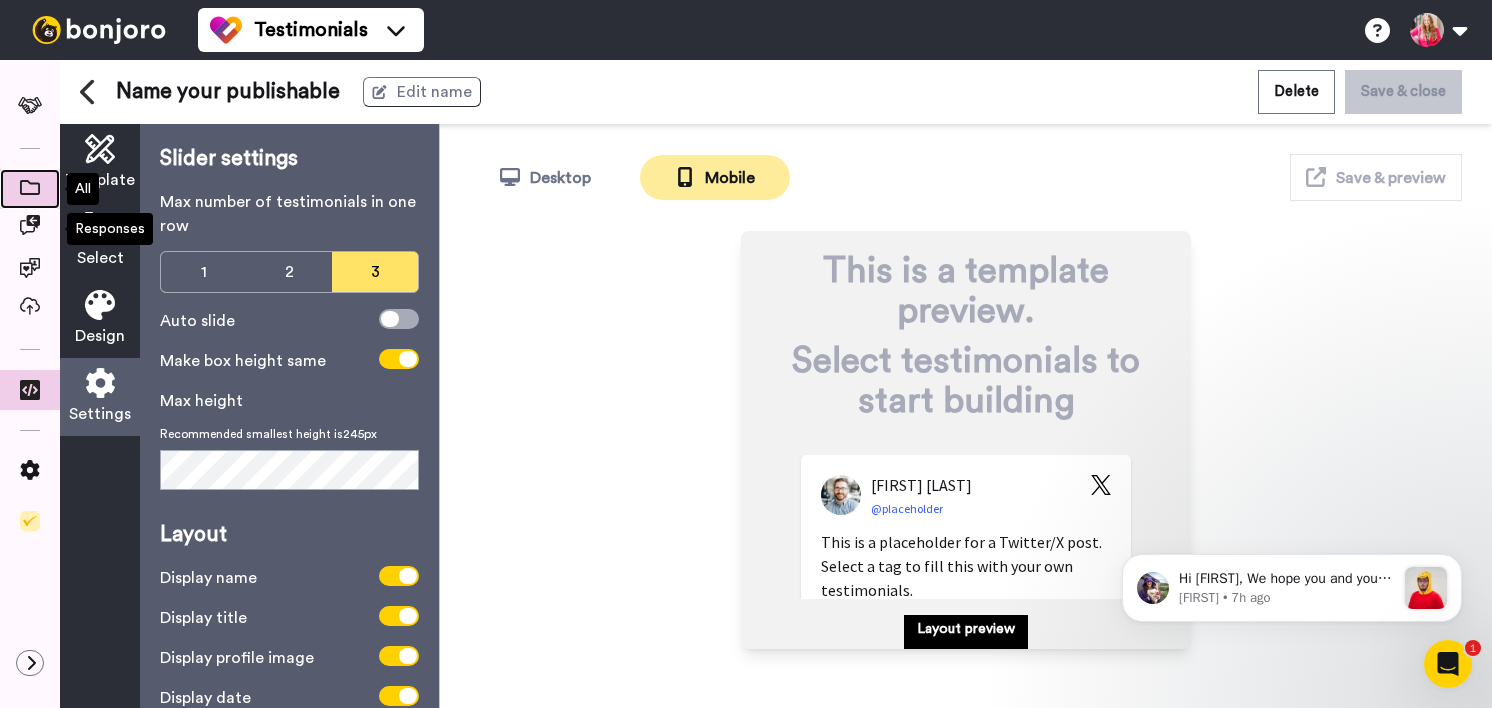 click at bounding box center [30, 187] 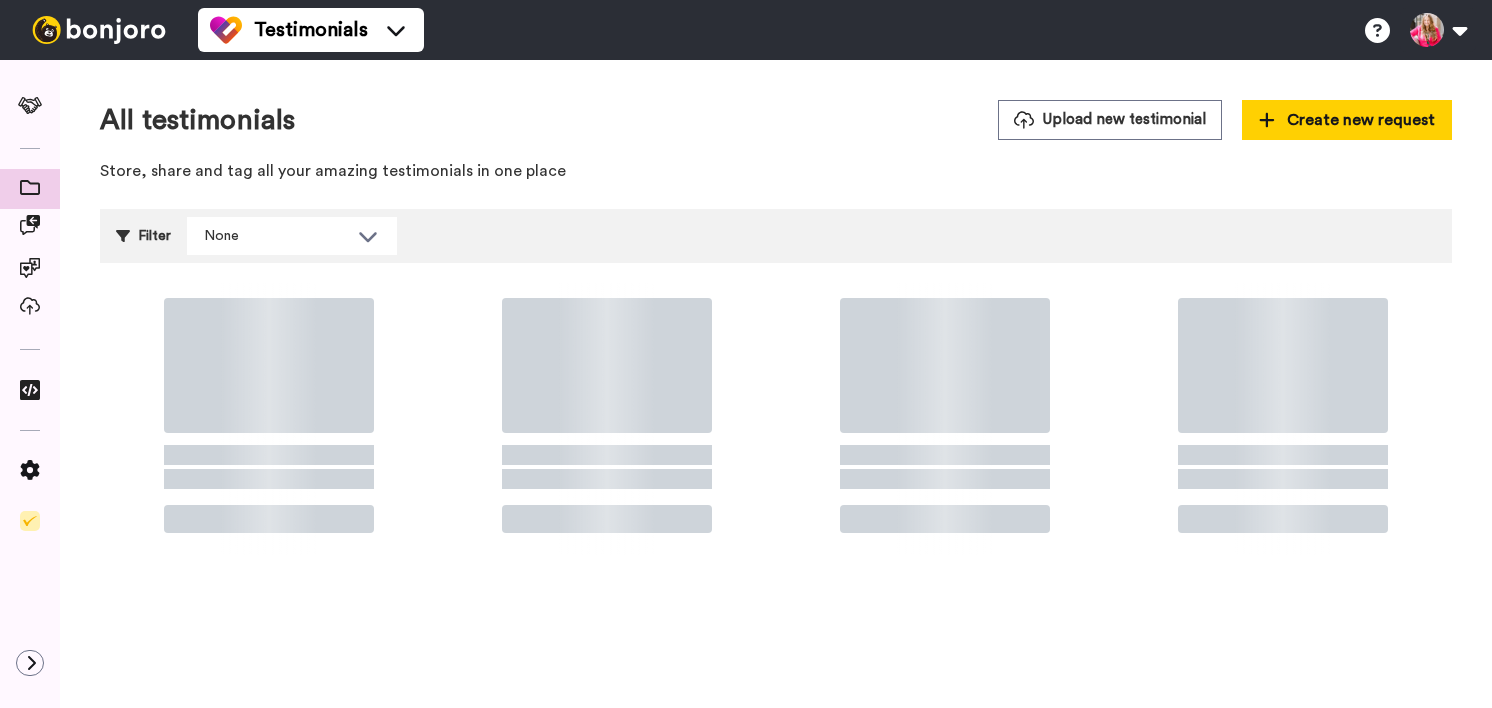 scroll, scrollTop: 0, scrollLeft: 0, axis: both 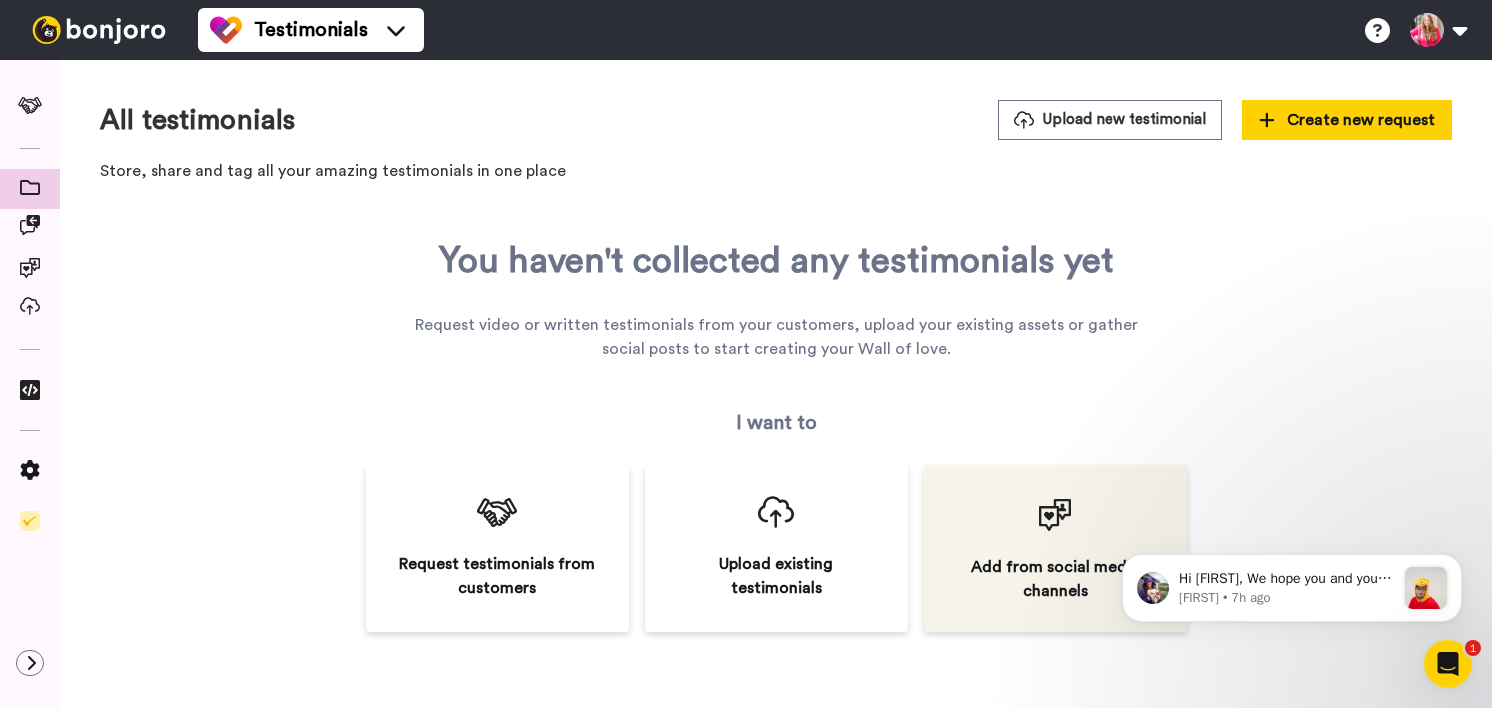 click on "Add from social media channels" at bounding box center [1055, 548] 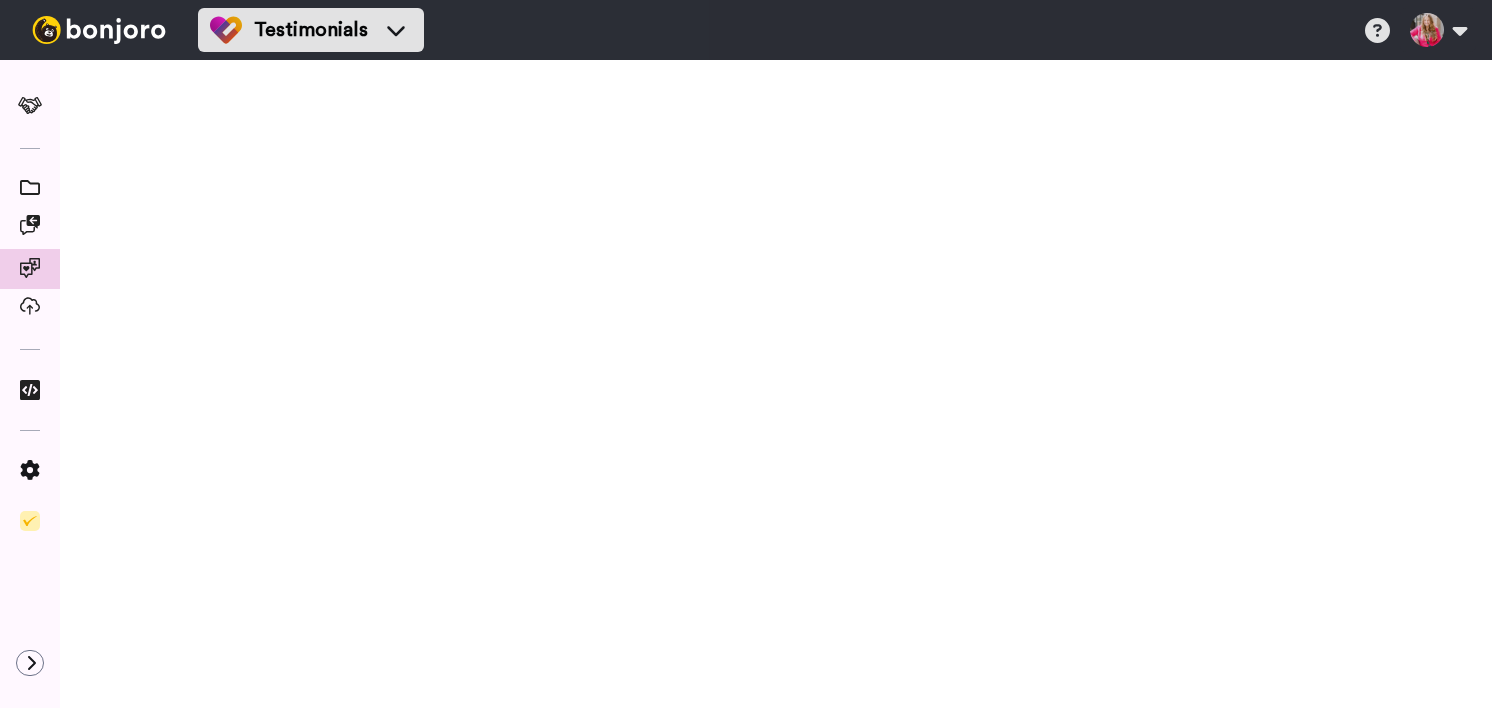 scroll, scrollTop: 0, scrollLeft: 0, axis: both 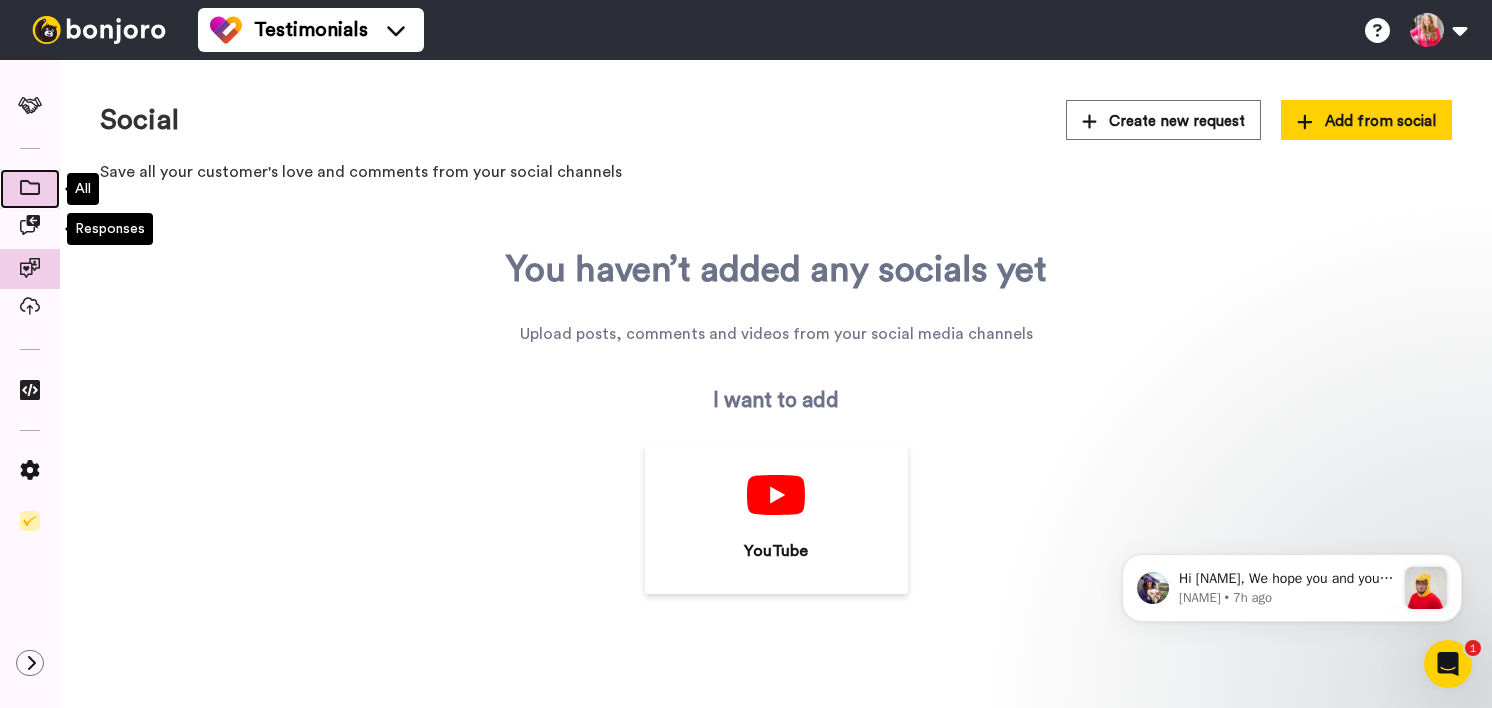 click at bounding box center (30, 187) 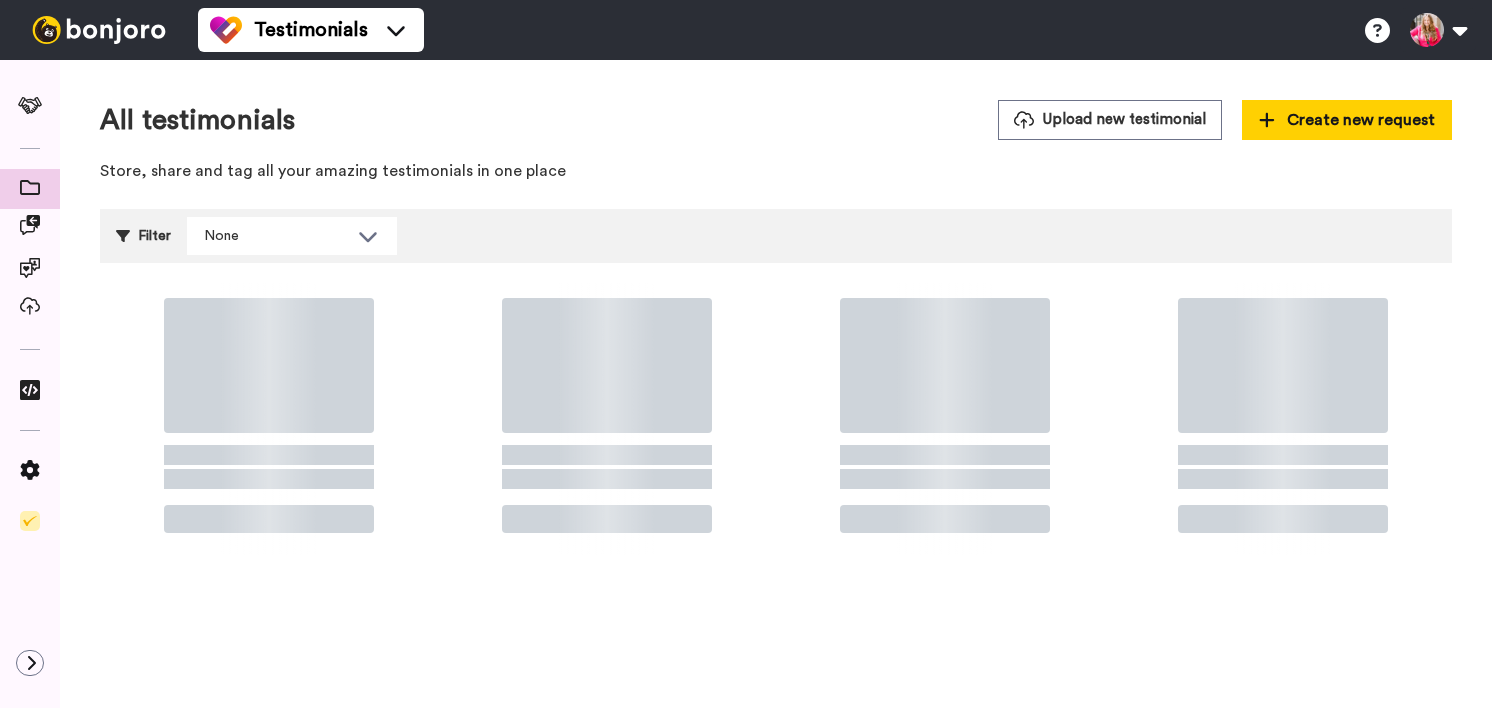 scroll, scrollTop: 0, scrollLeft: 0, axis: both 